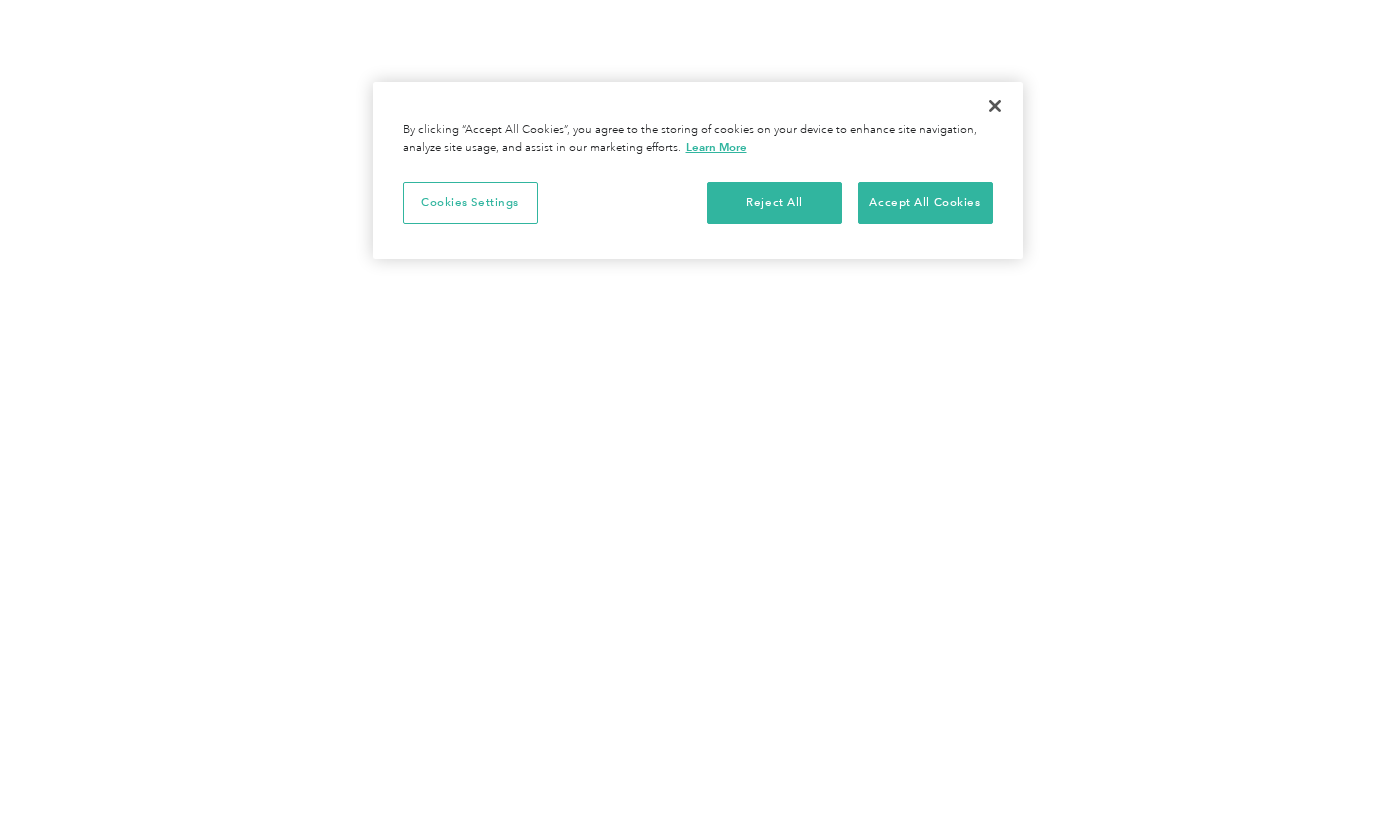 scroll, scrollTop: 0, scrollLeft: 0, axis: both 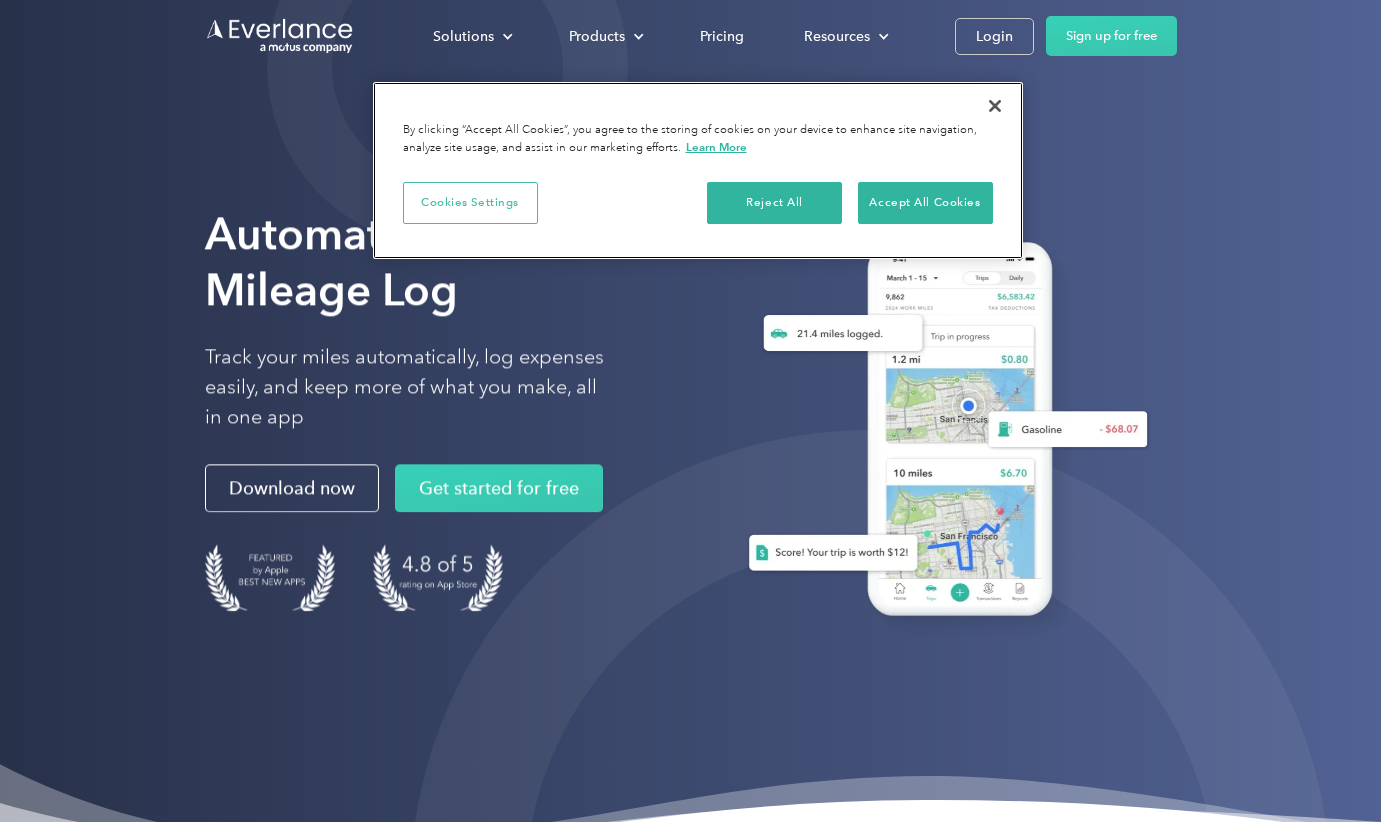 click on "Cookies Settings" at bounding box center [470, 203] 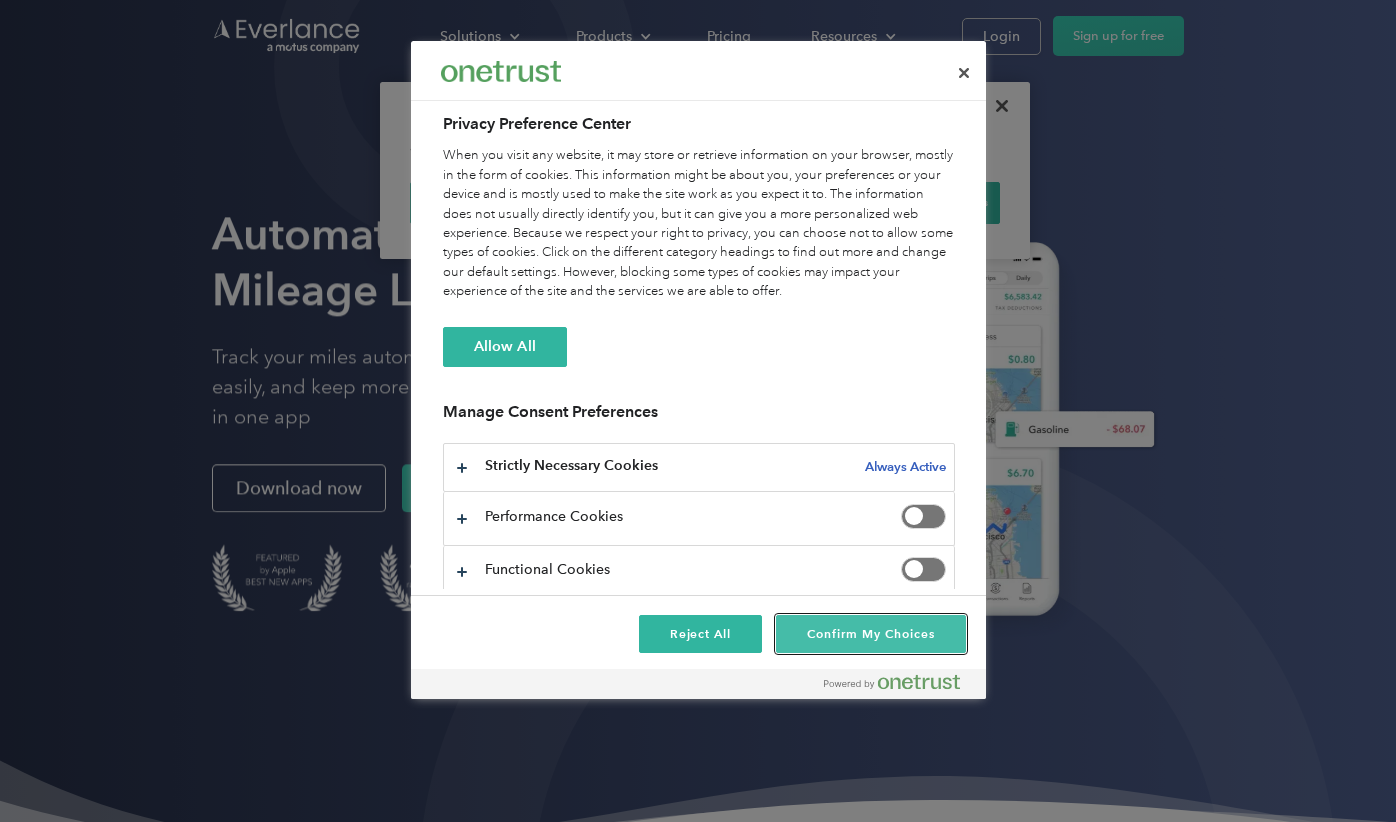 click on "Confirm My Choices" at bounding box center (870, 634) 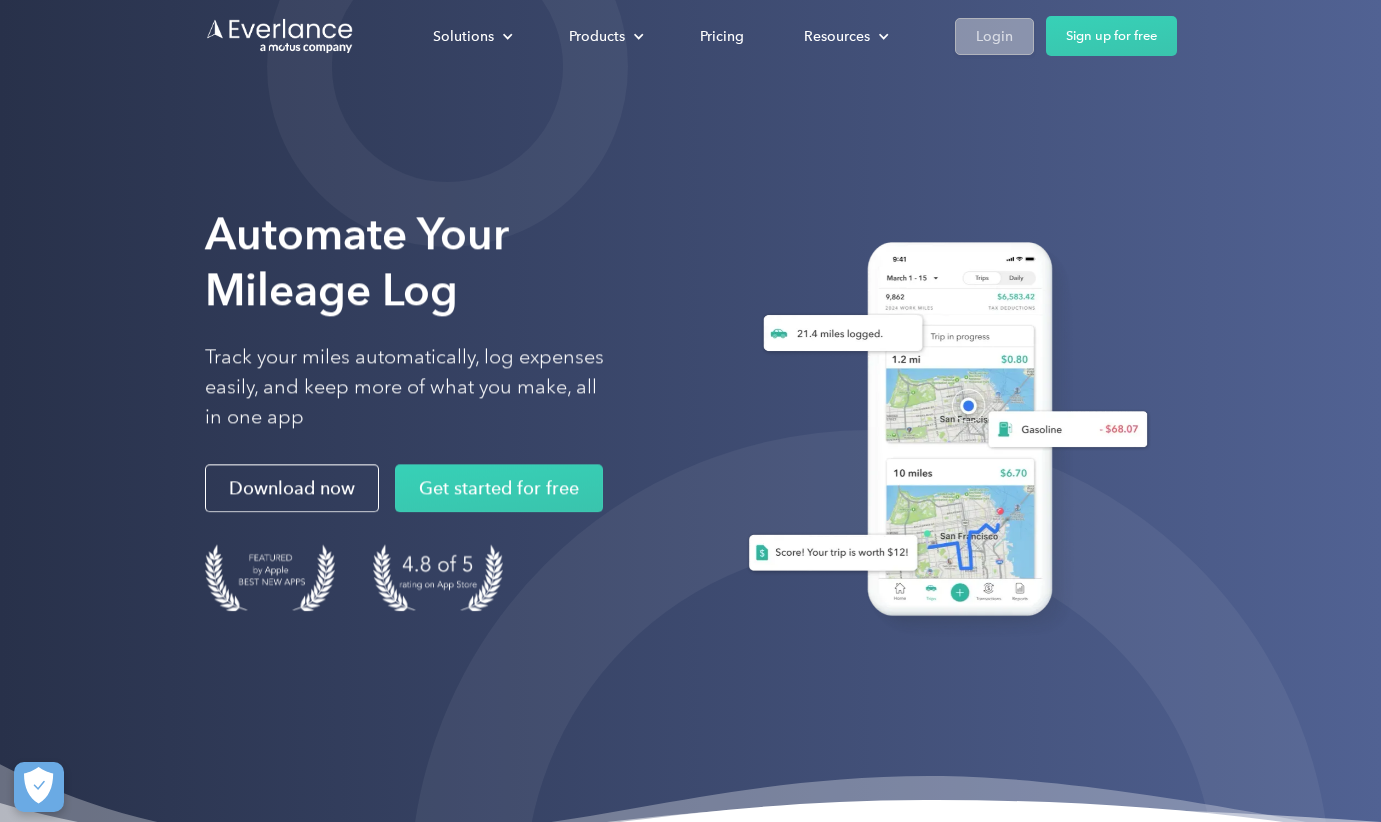 click on "Login" at bounding box center (994, 36) 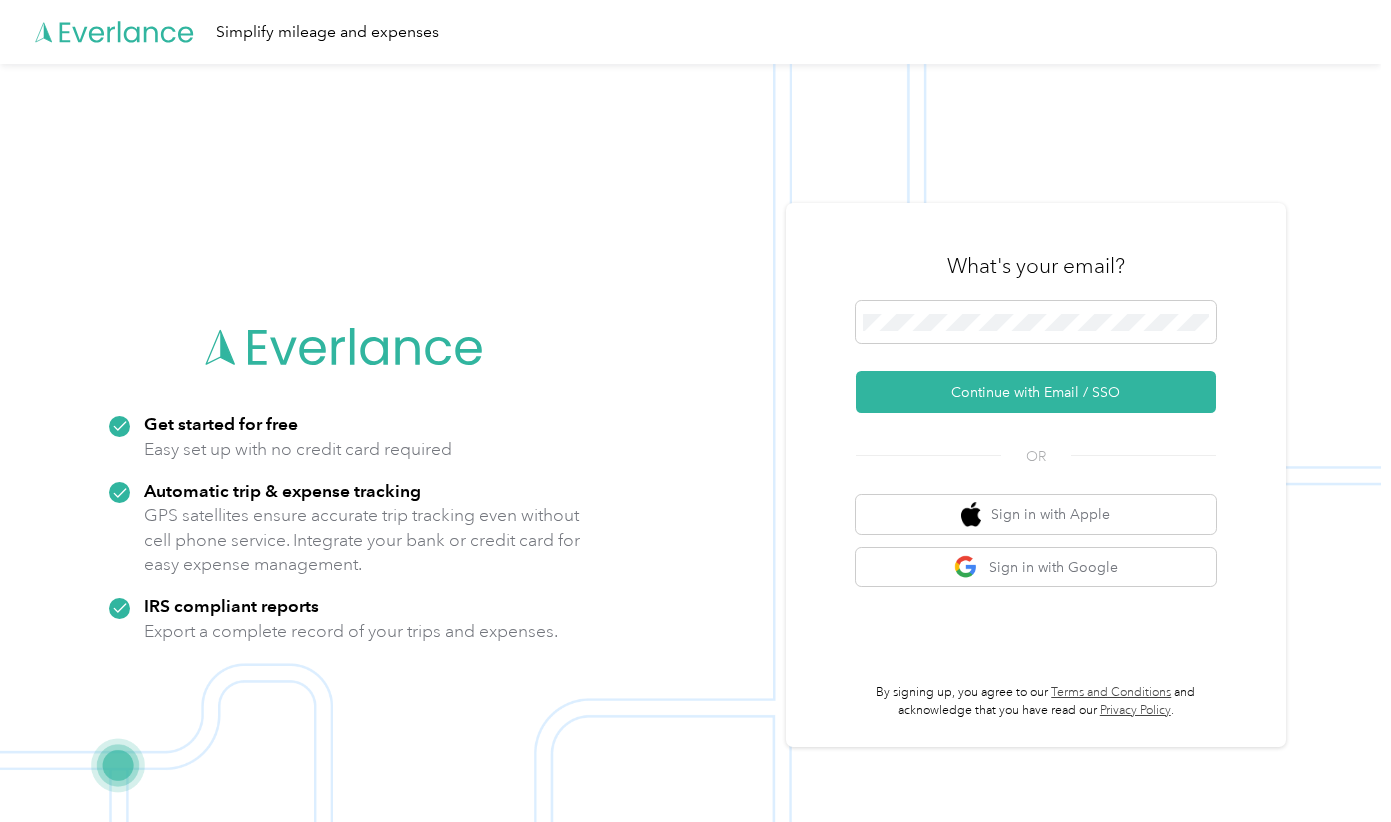 scroll, scrollTop: 0, scrollLeft: 0, axis: both 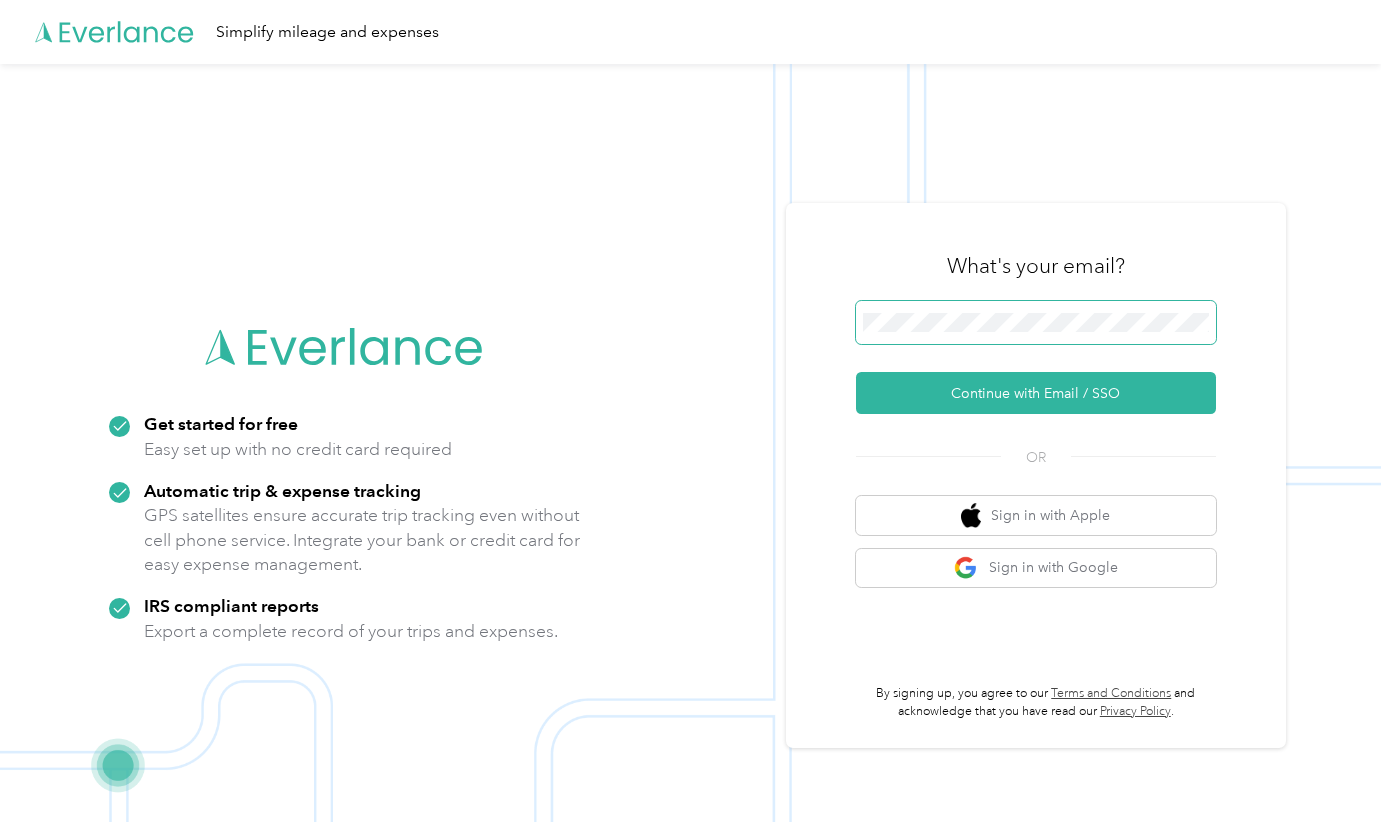 click at bounding box center (1036, 323) 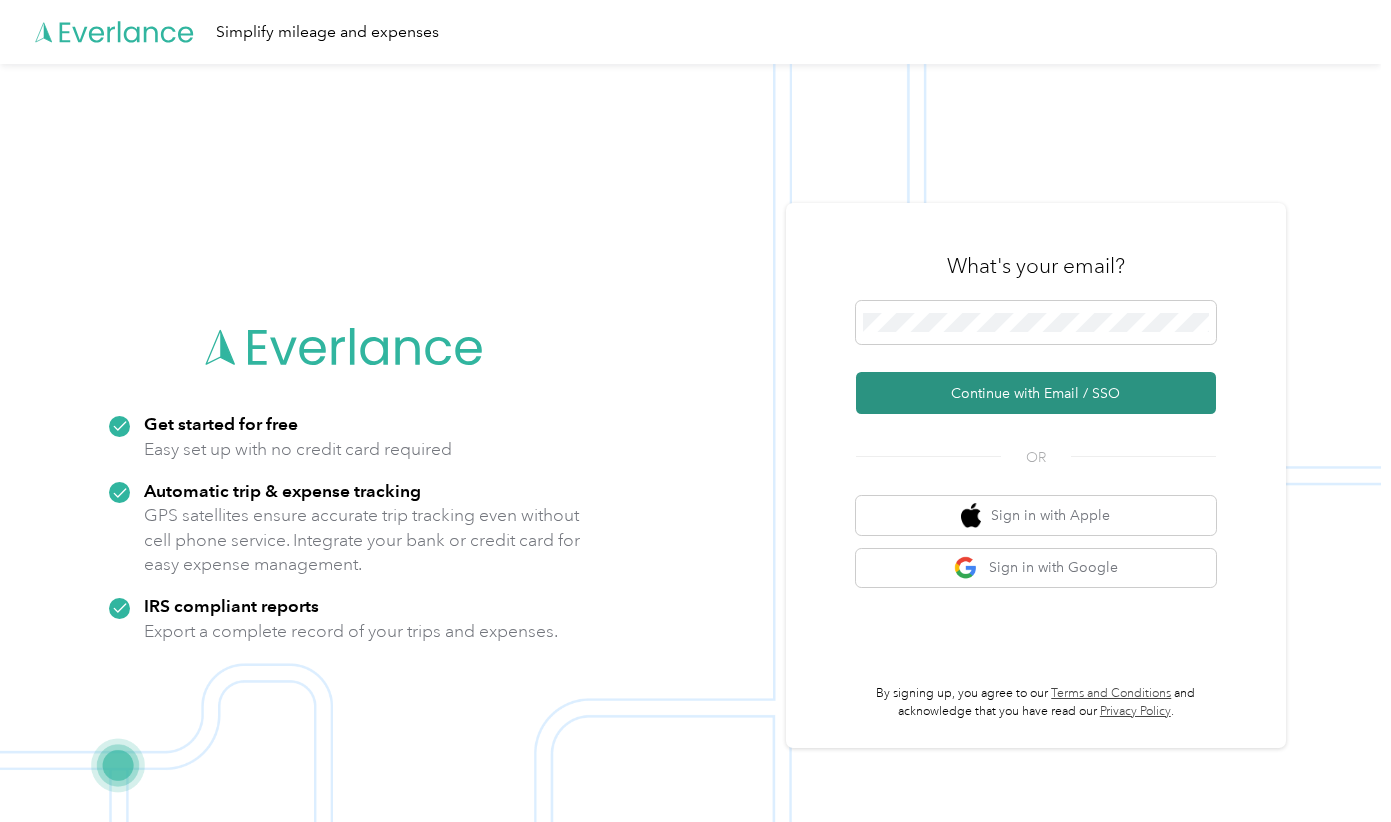 click on "Continue with Email / SSO" at bounding box center (1036, 393) 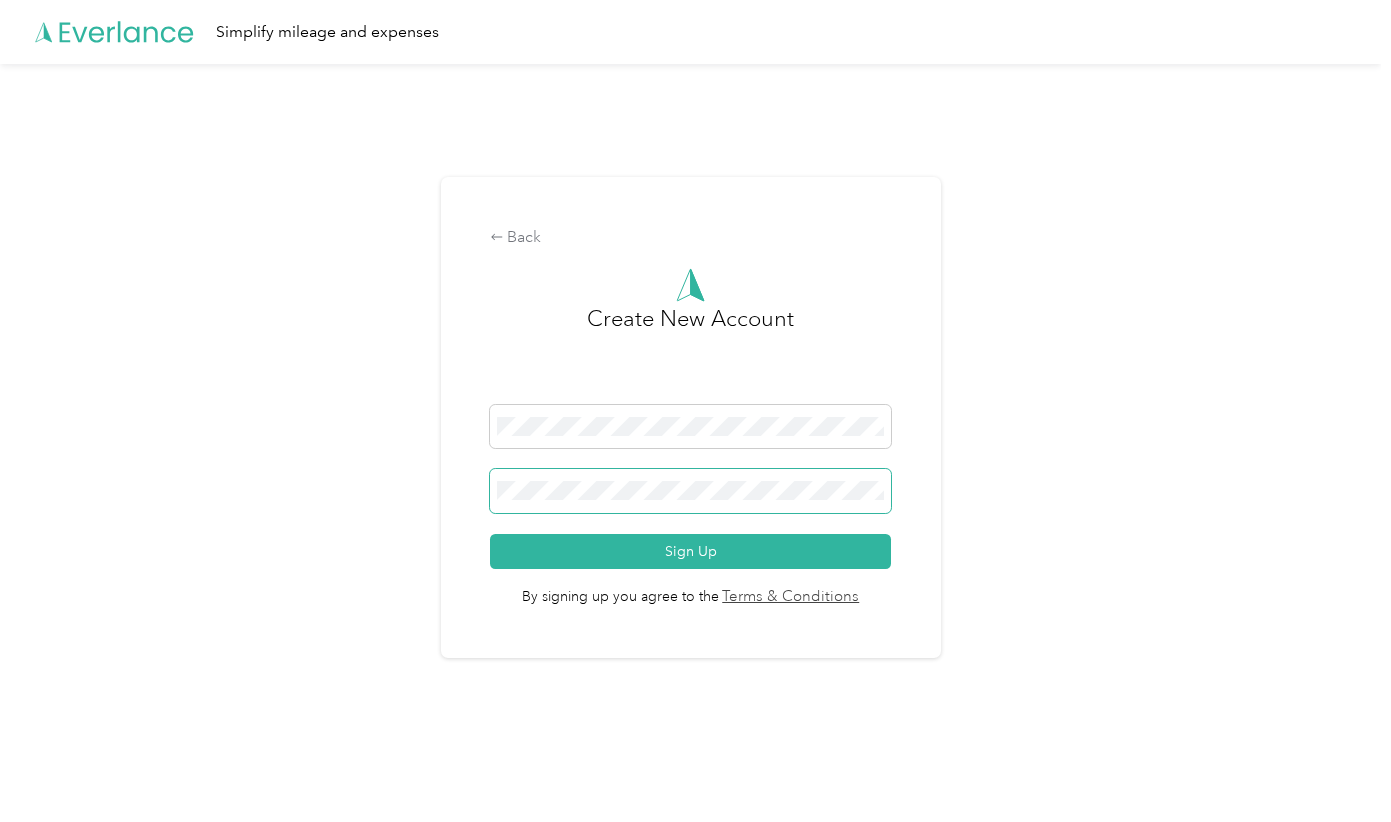 click at bounding box center [690, 491] 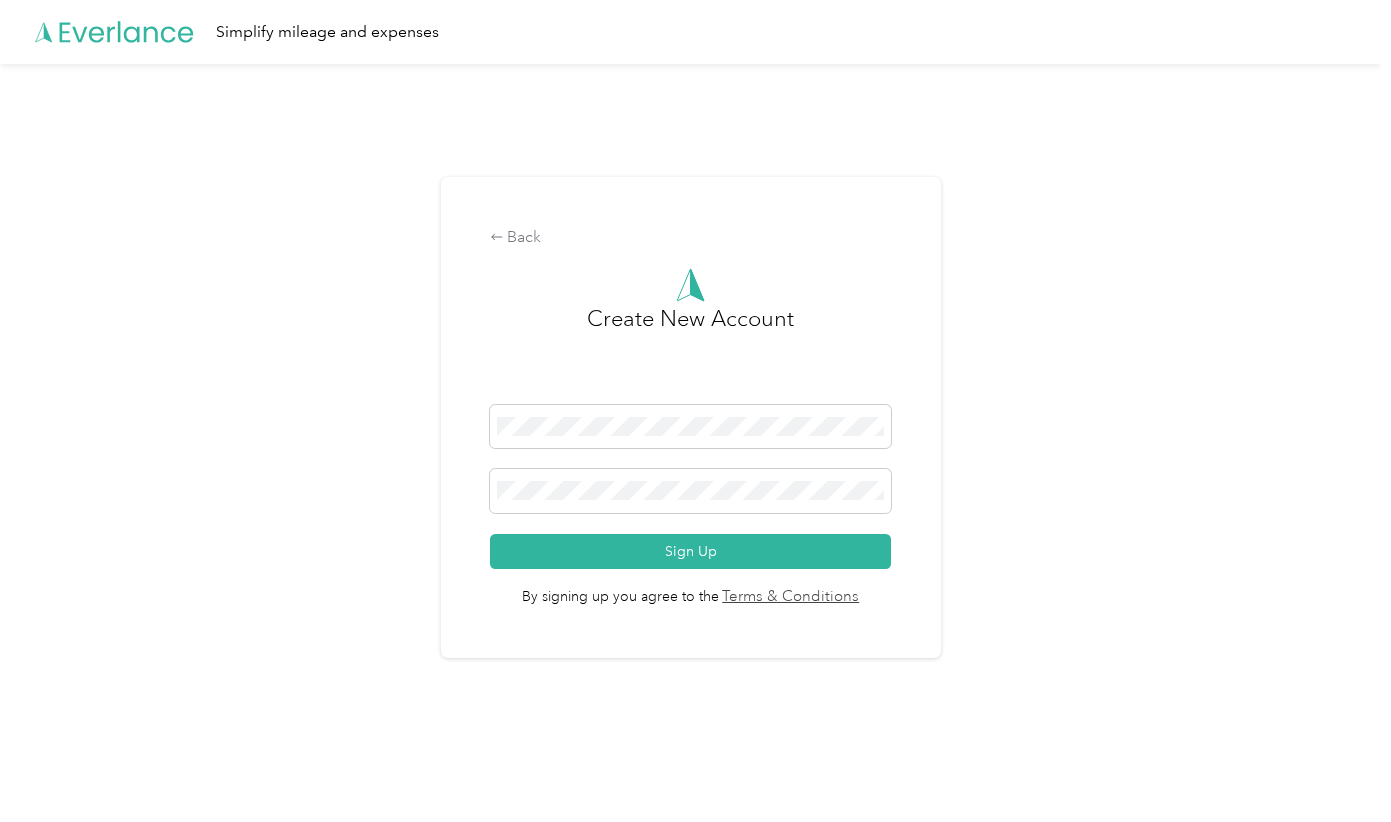 drag, startPoint x: 962, startPoint y: 289, endPoint x: 948, endPoint y: 287, distance: 14.142136 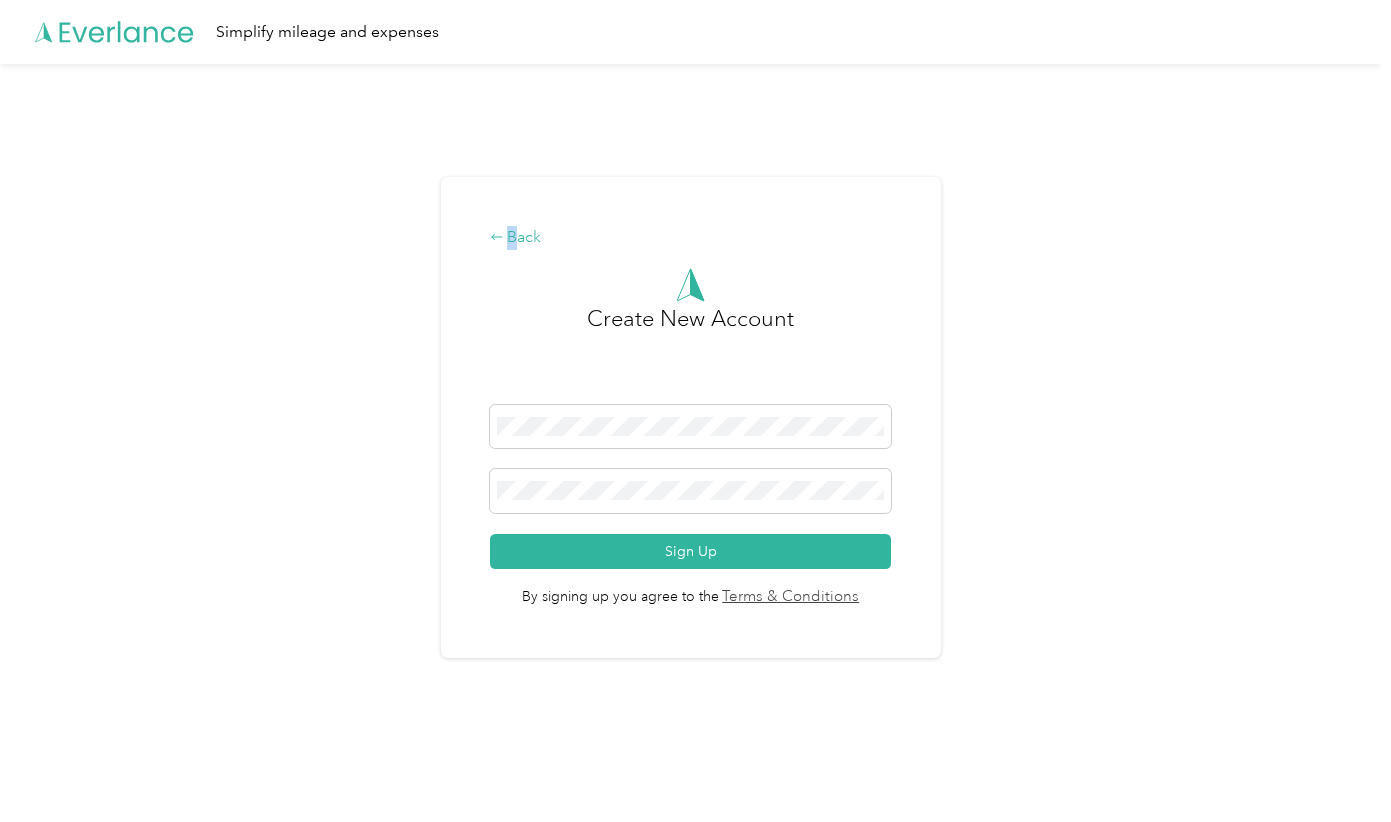 click on "Back" at bounding box center [690, 238] 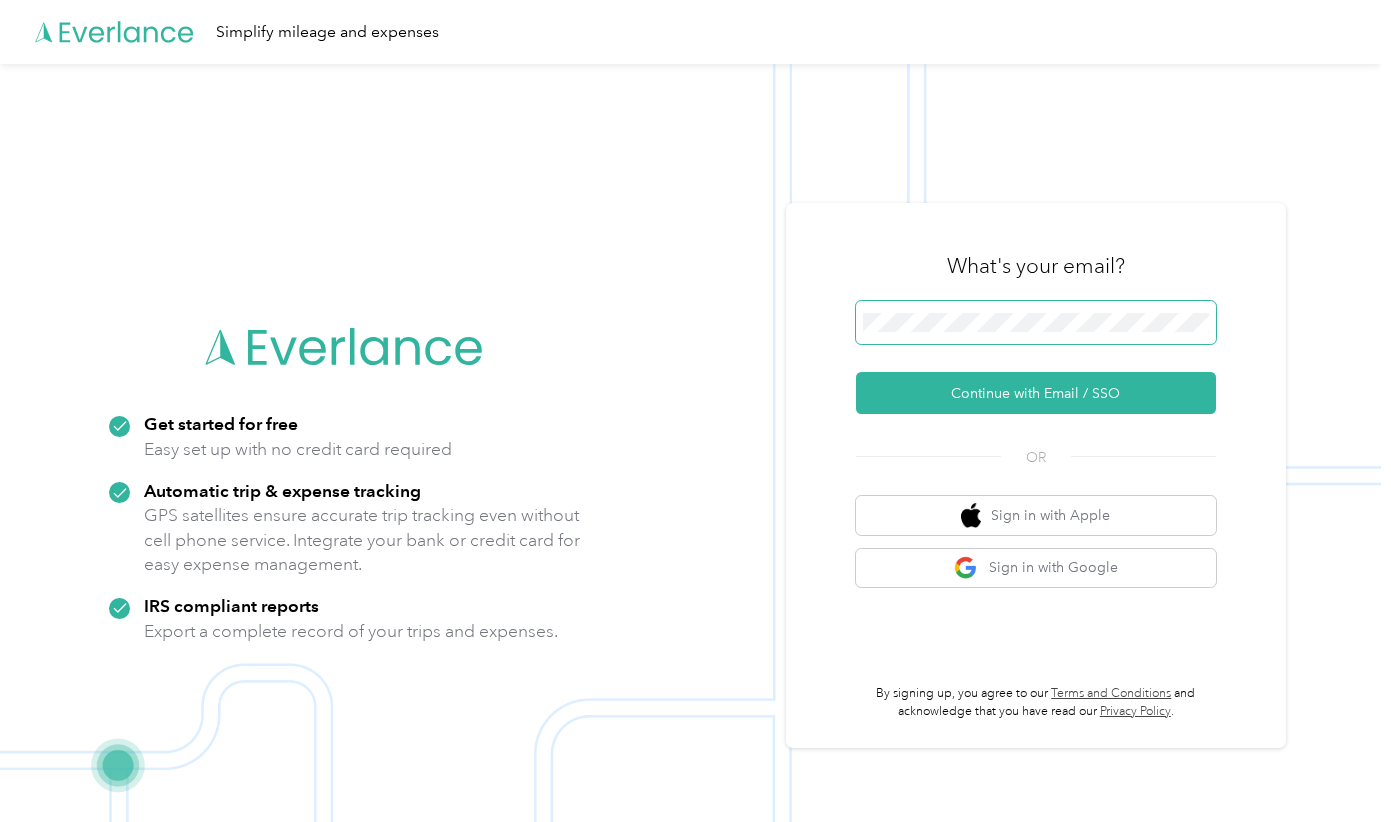 click on "What's your email? Continue with Email / SSO OR Sign in with Apple Sign in with Google By signing up, you agree to our   Terms and Conditions   and acknowledge that you have read our   Privacy Policy ." at bounding box center [1036, 476] 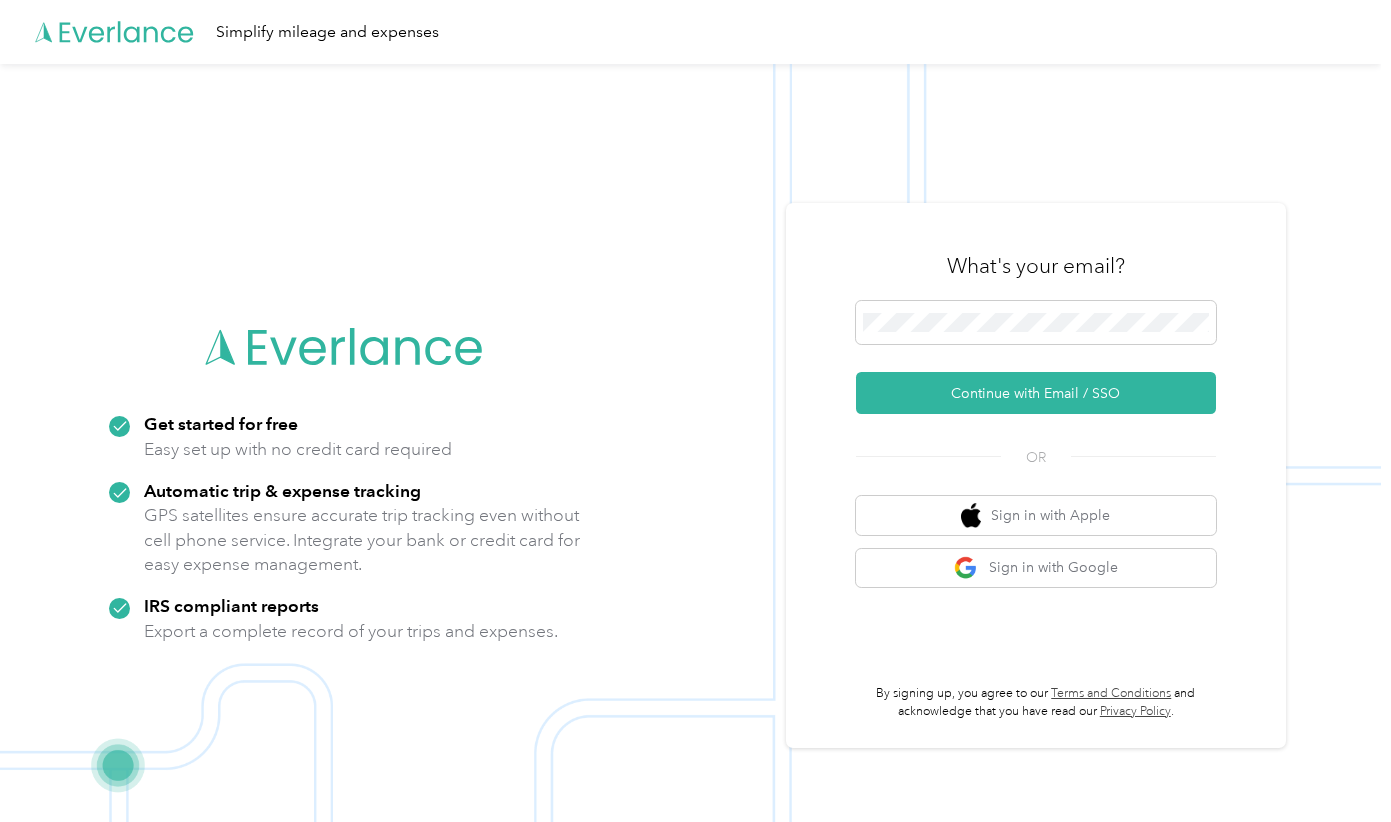 type 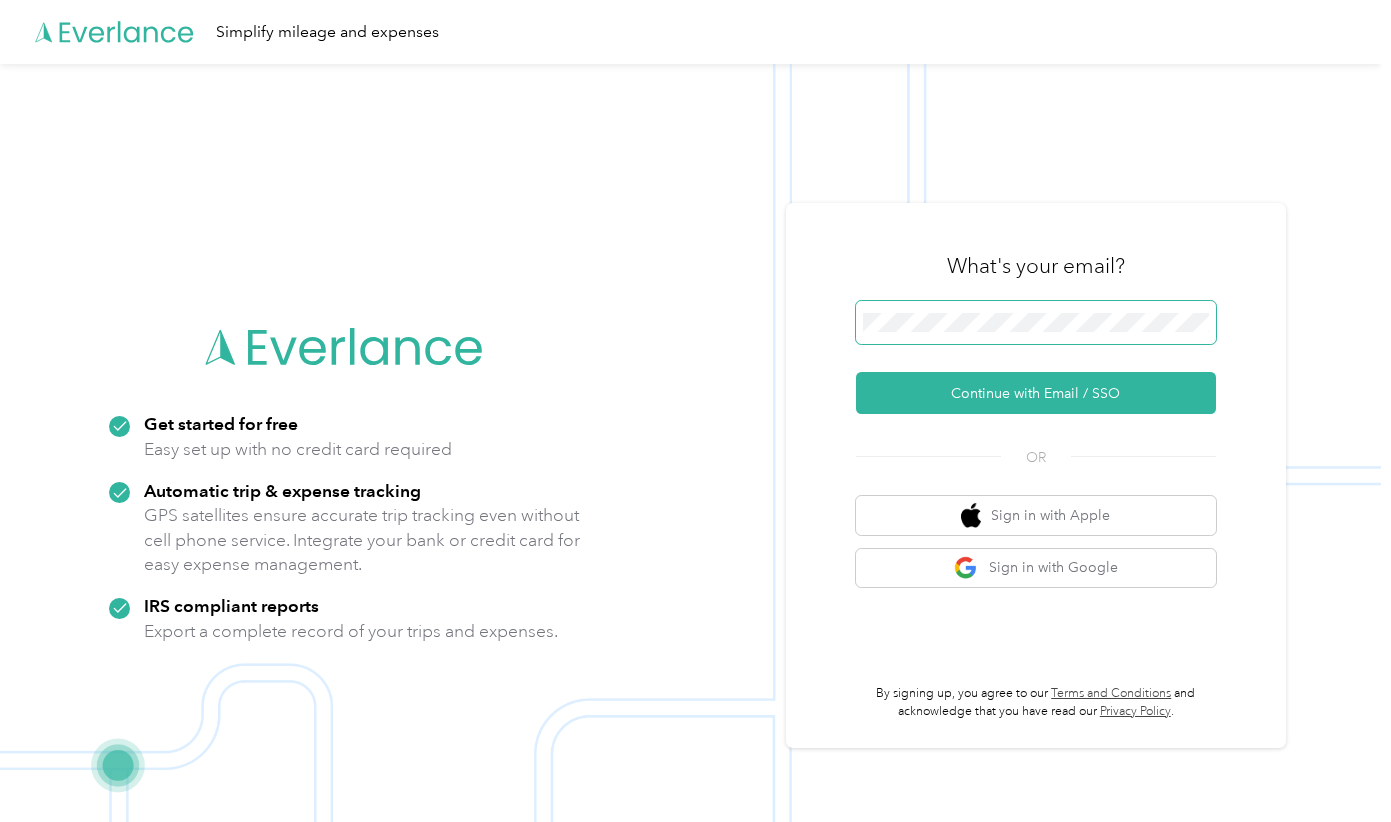 click at bounding box center (1036, 323) 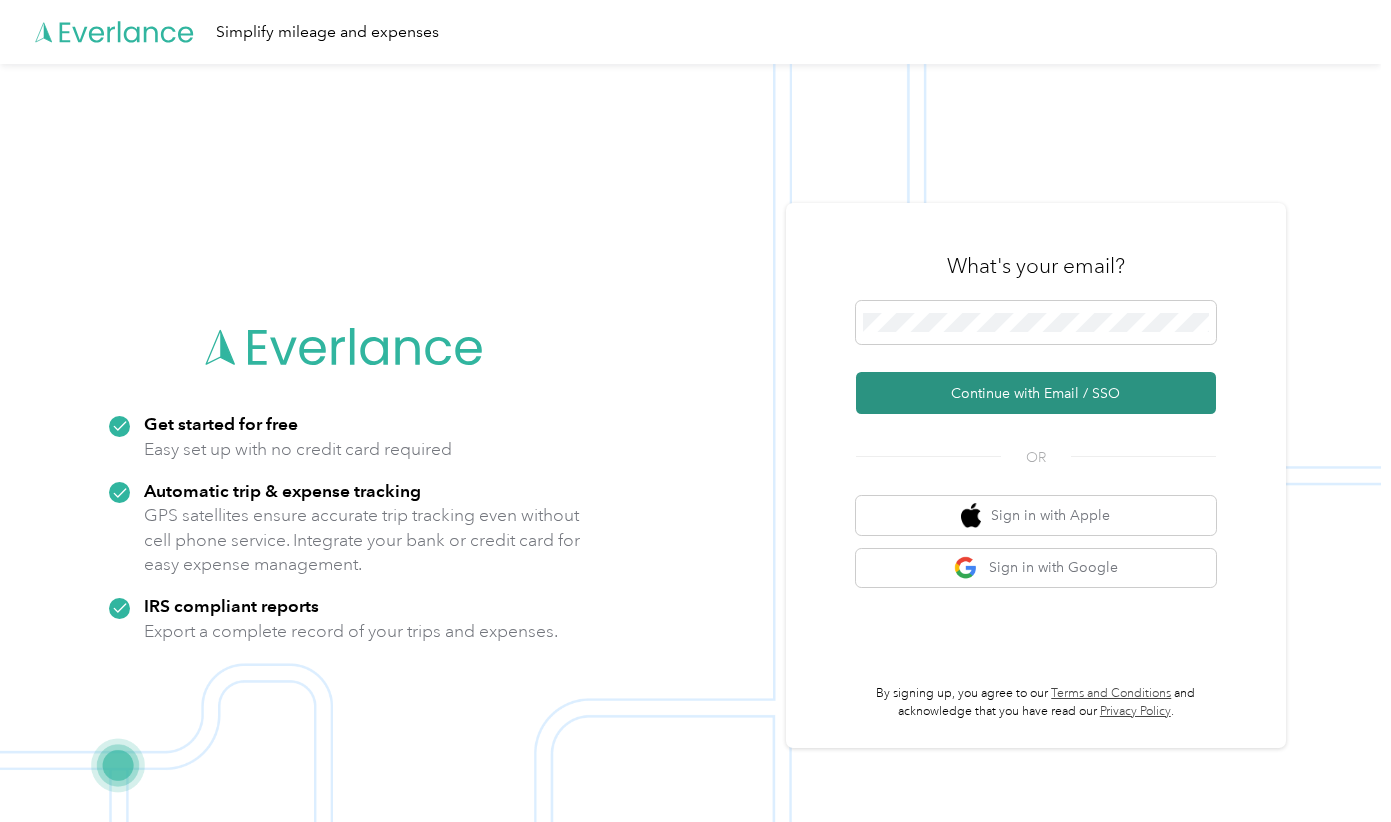 click on "Continue with Email / SSO" at bounding box center [1036, 393] 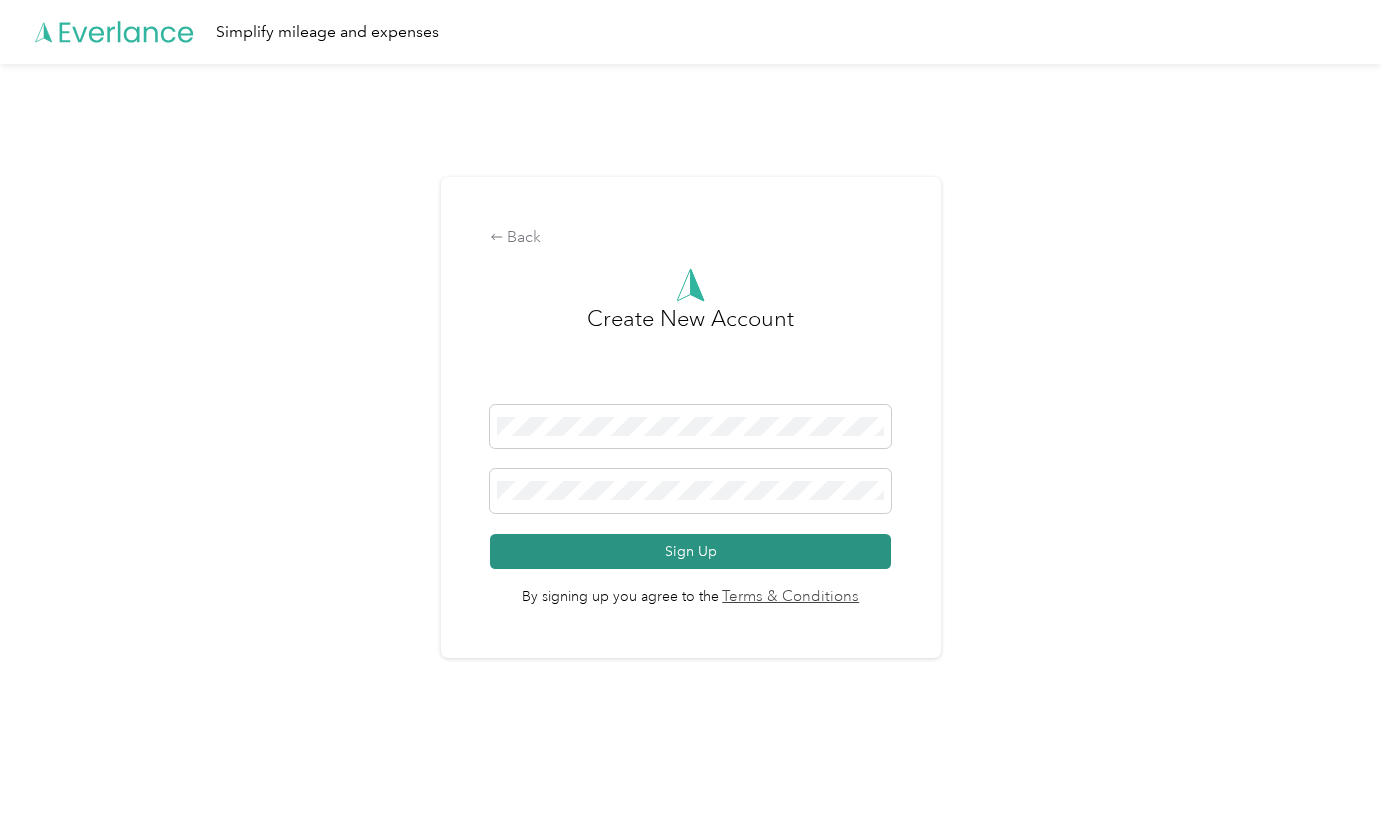 drag, startPoint x: 718, startPoint y: 550, endPoint x: 706, endPoint y: 552, distance: 12.165525 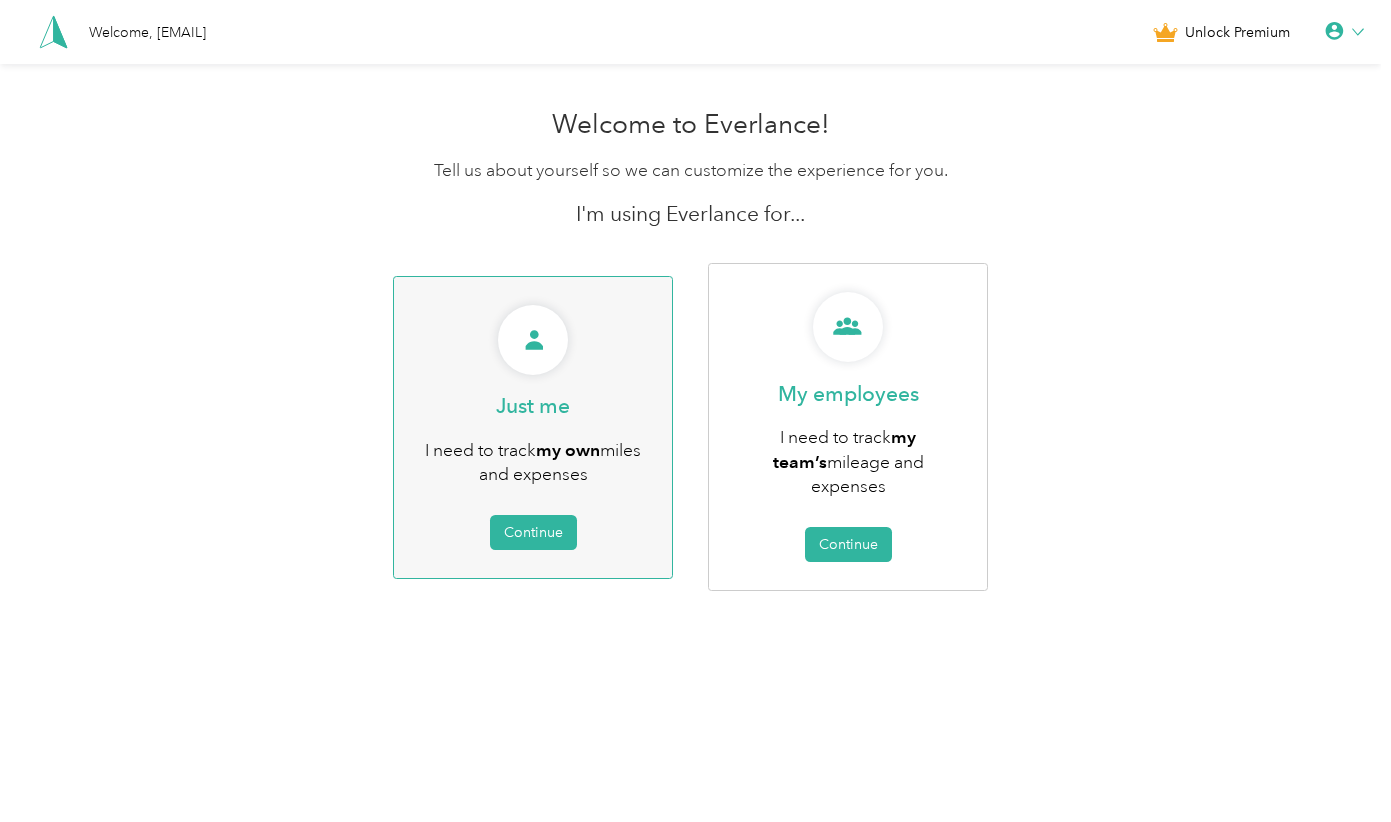 click at bounding box center (533, 340) 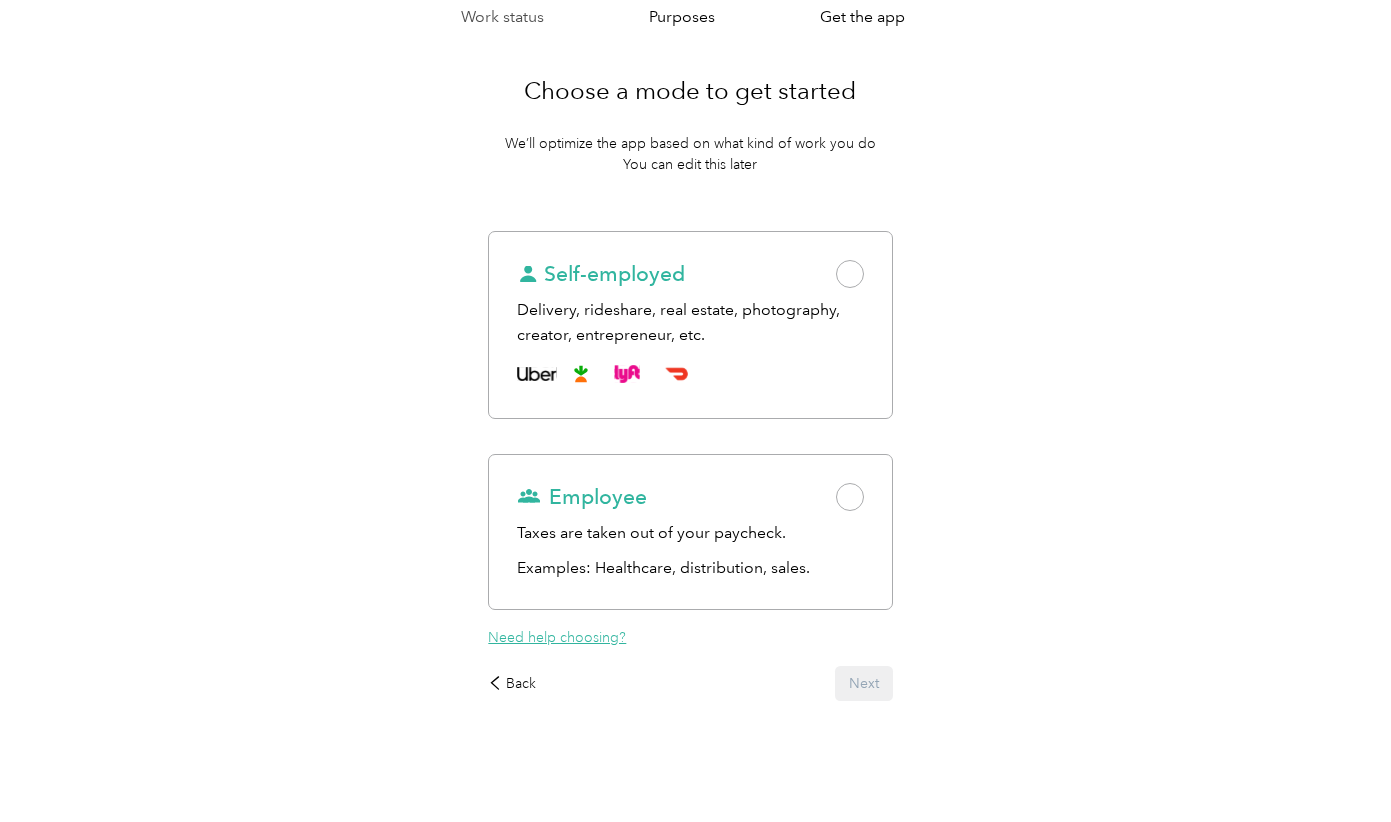 scroll, scrollTop: 108, scrollLeft: 0, axis: vertical 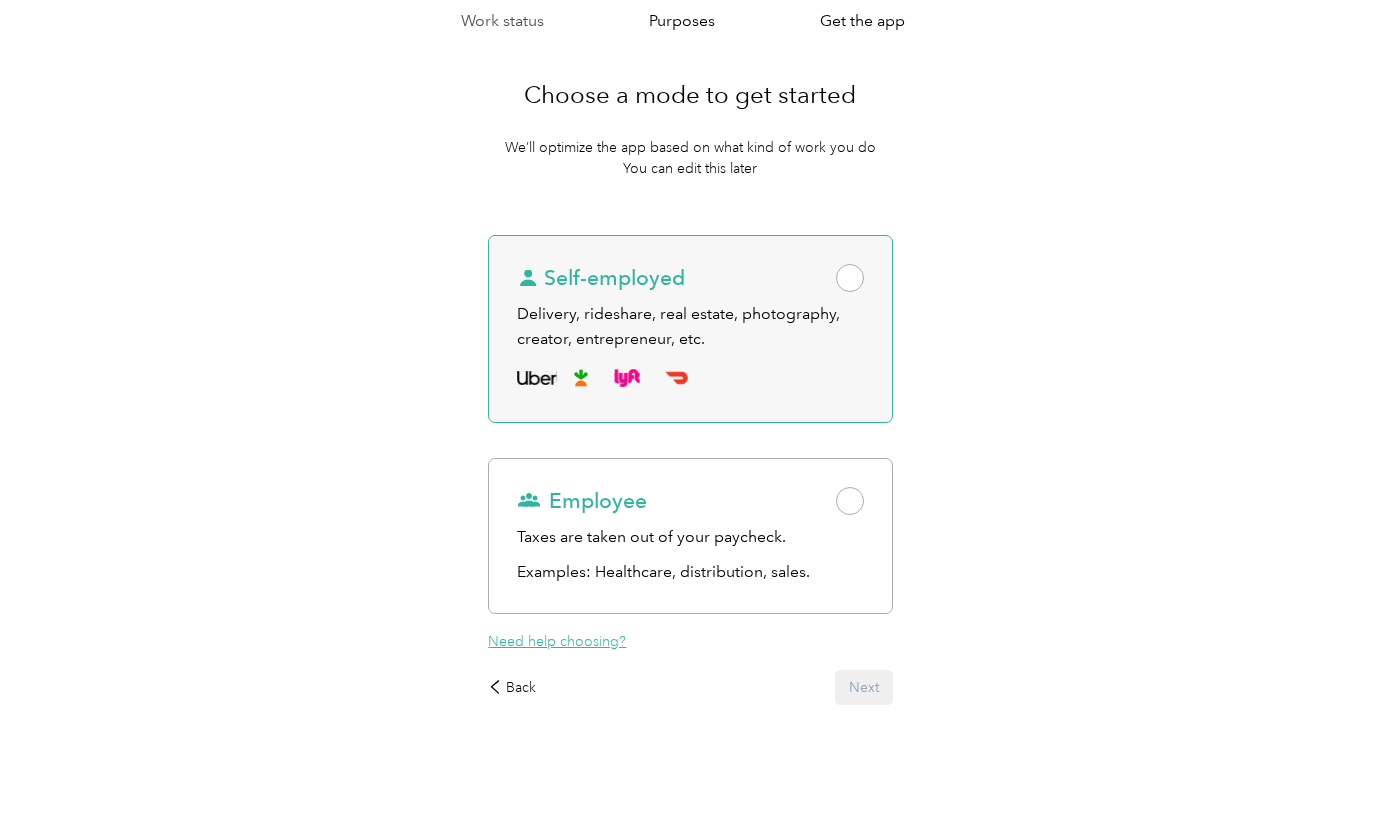 click on "Self-employed" at bounding box center [690, 278] 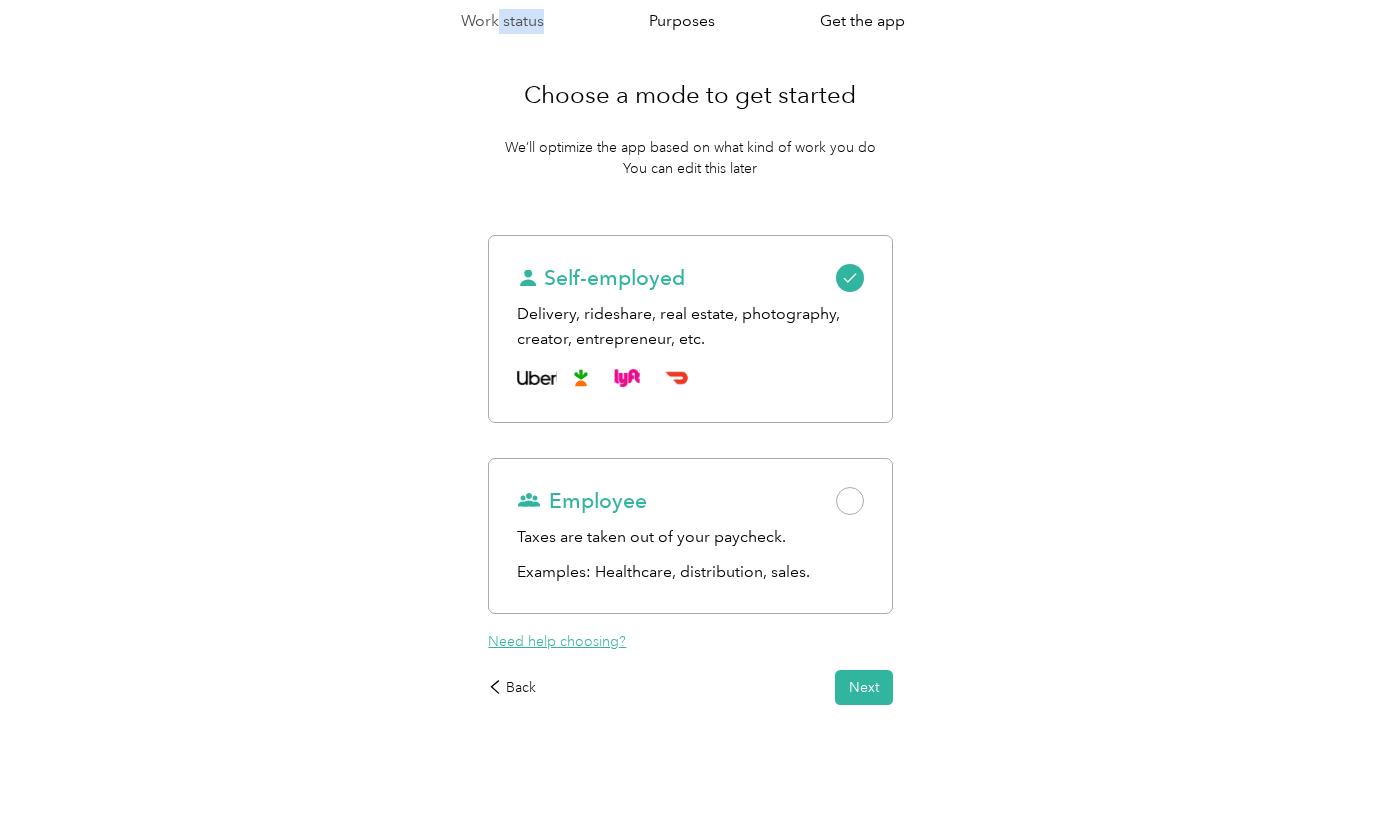 click on "Work status" at bounding box center [502, 21] 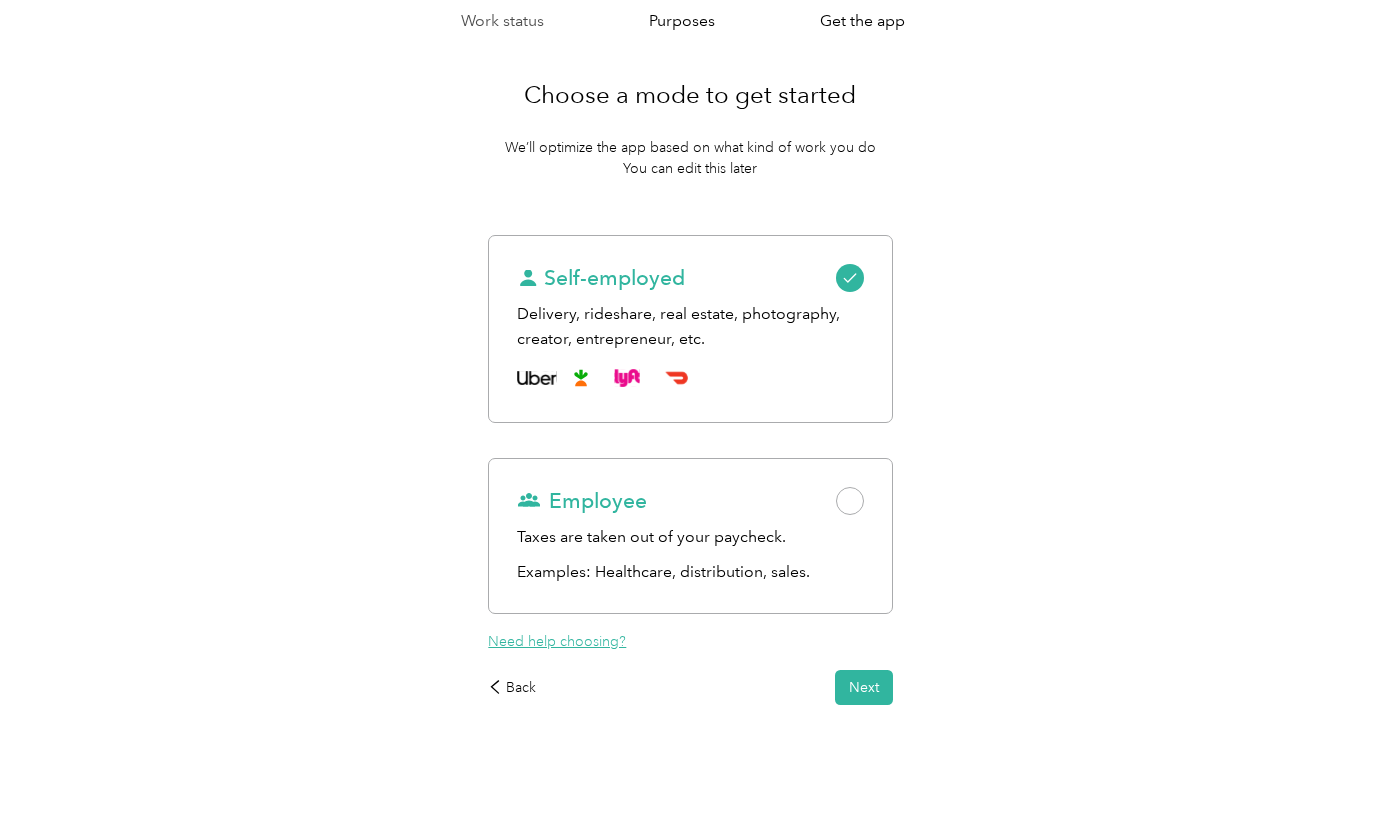click on "Choose a mode to get started We’ll optimize the app based on what kind of work you do   You can edit this later" at bounding box center (690, 120) 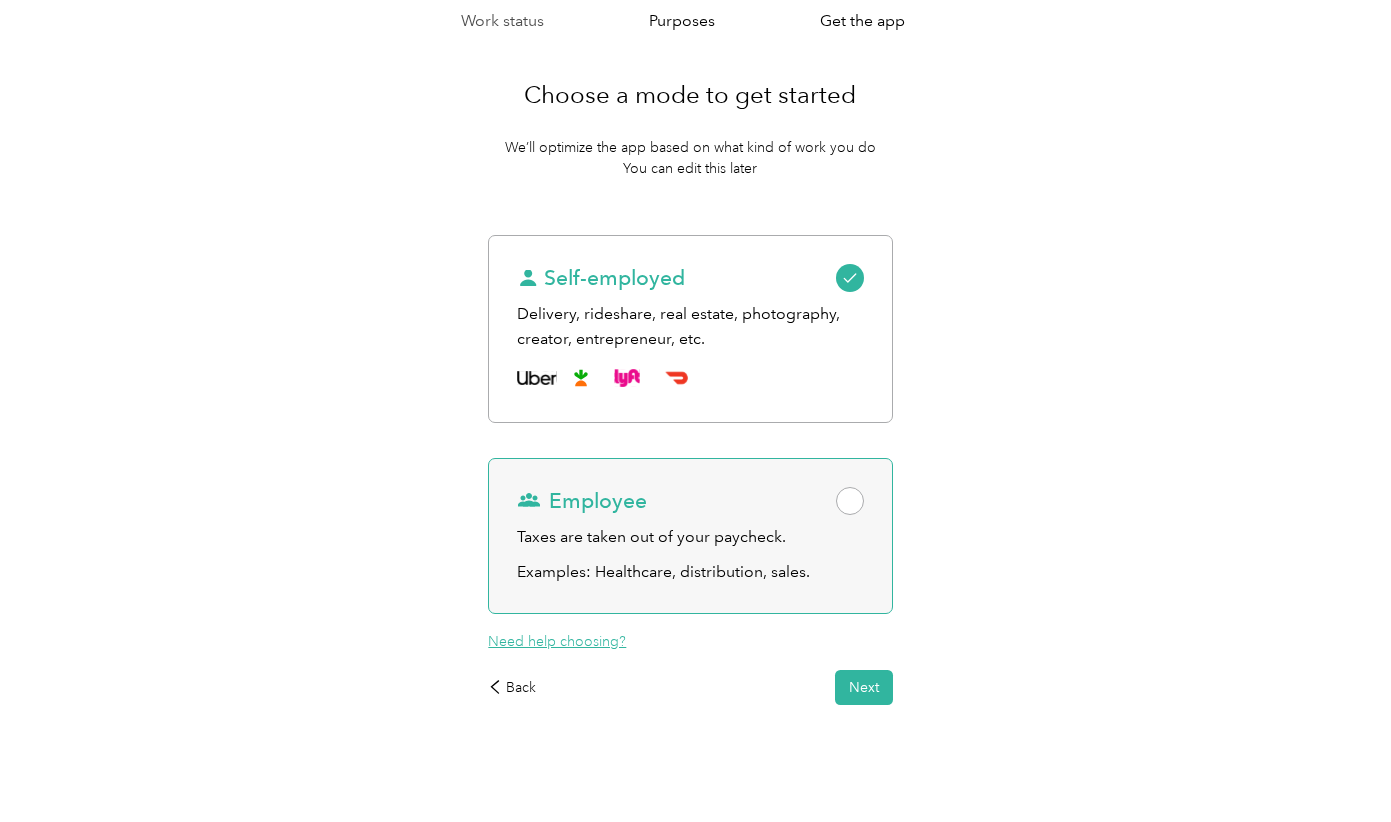 click on "Taxes are taken out of your paycheck." at bounding box center (690, 537) 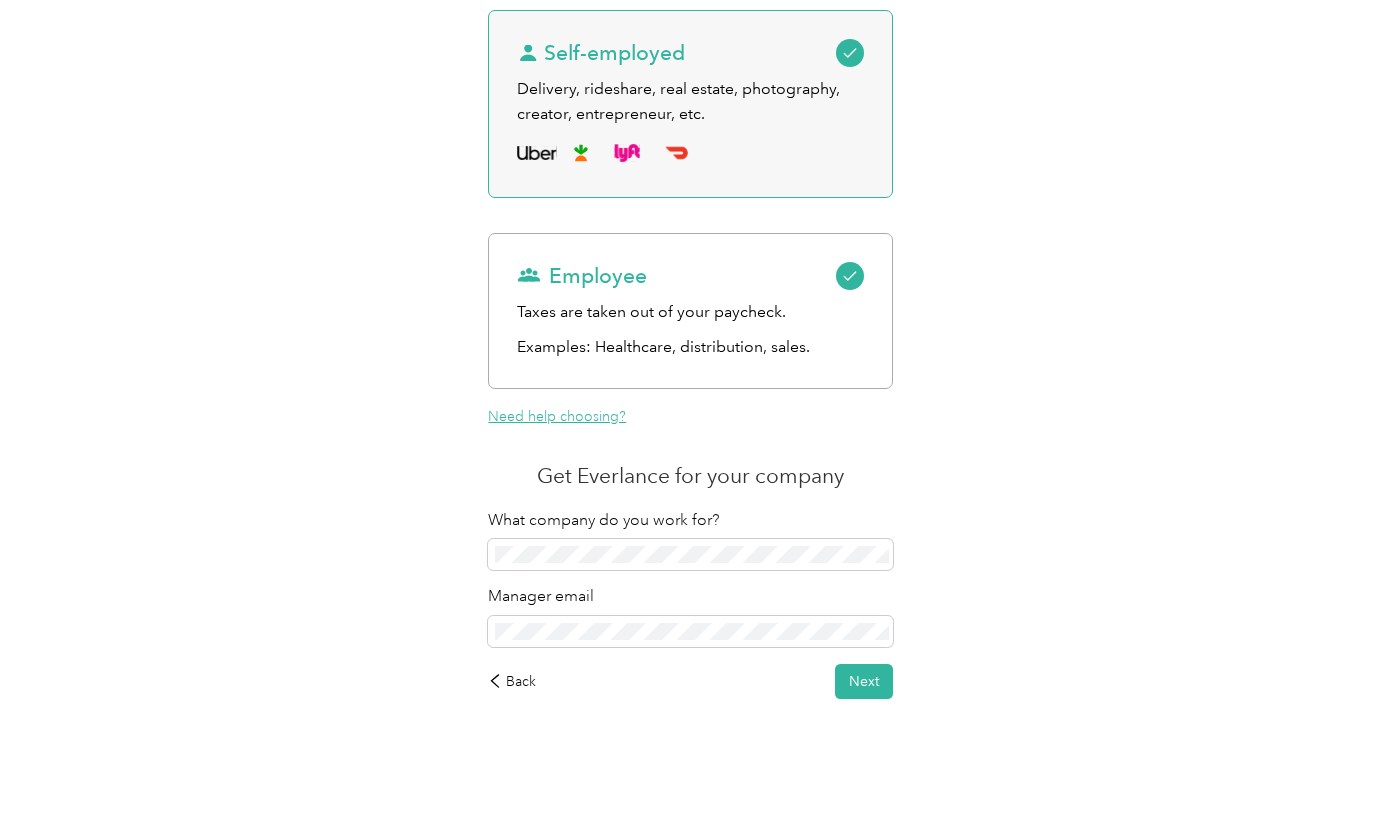 scroll, scrollTop: 0, scrollLeft: 0, axis: both 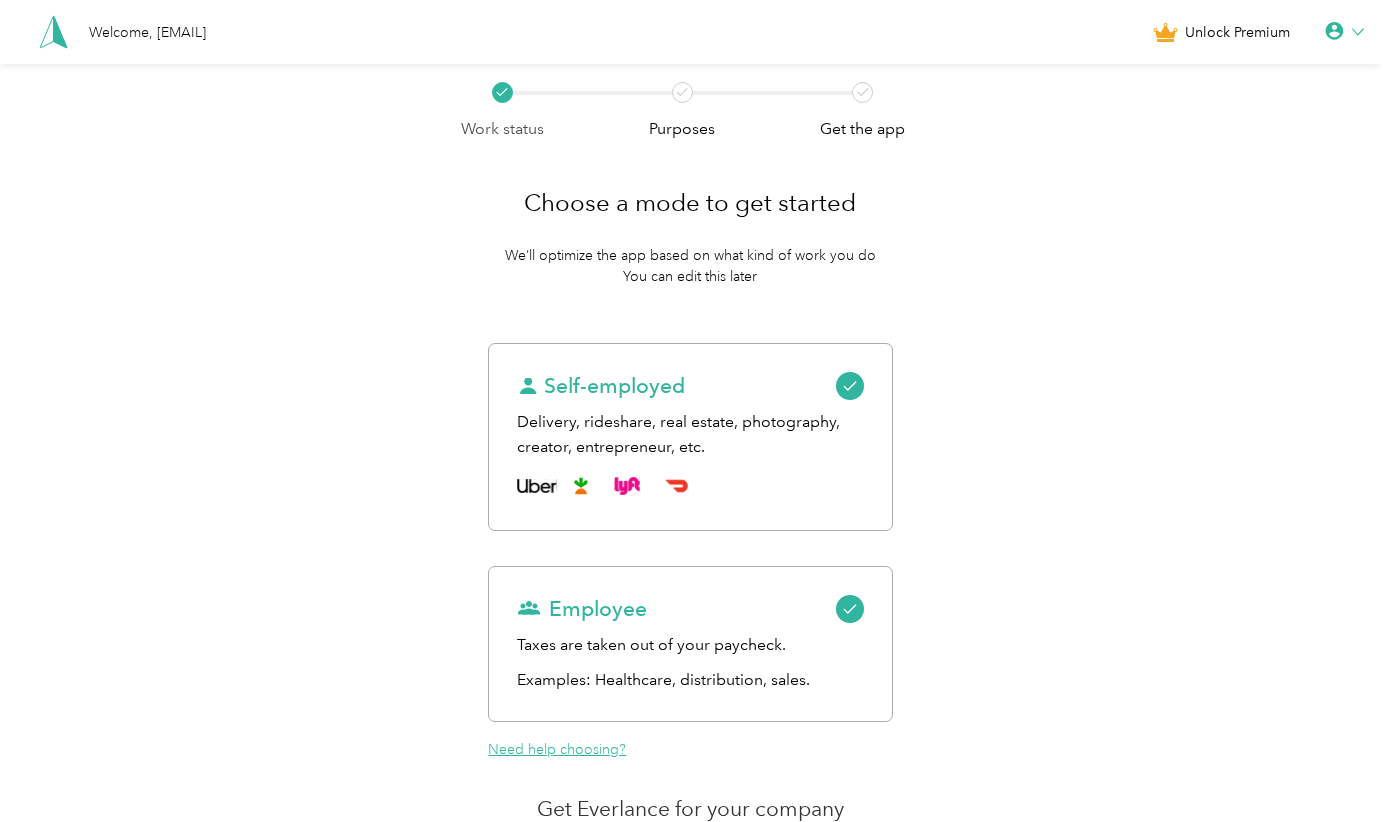 click 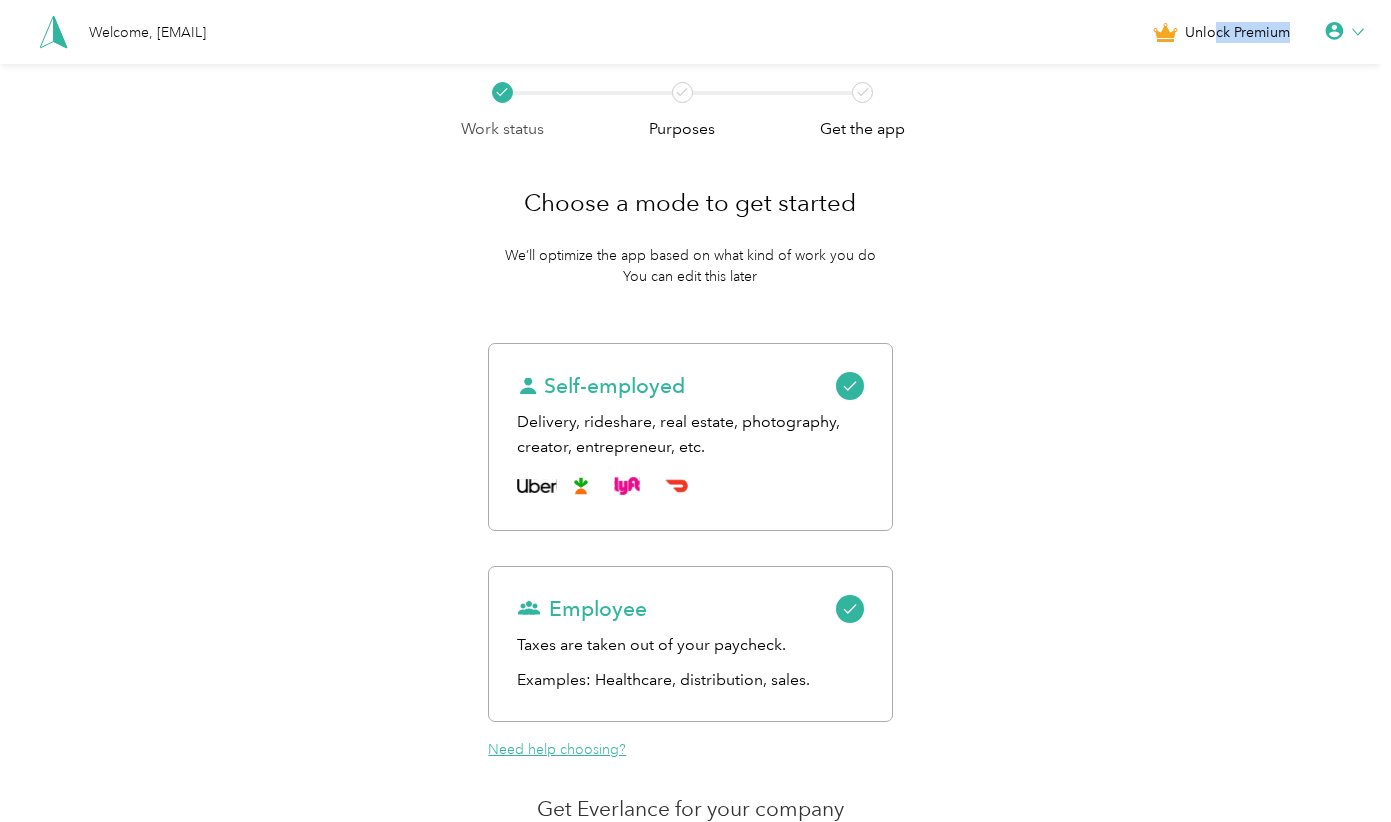 drag, startPoint x: 1222, startPoint y: 38, endPoint x: 1339, endPoint y: 30, distance: 117.273186 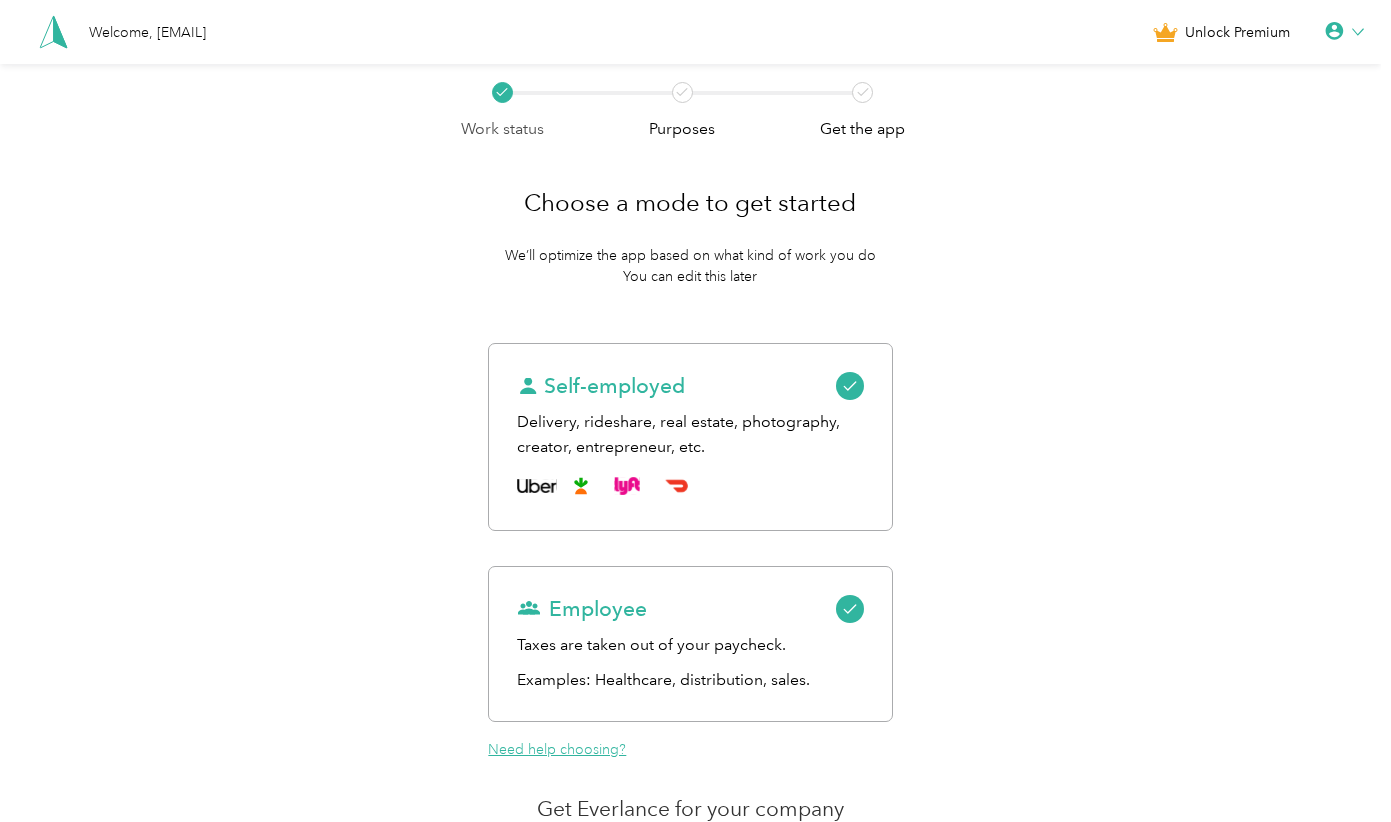 click 